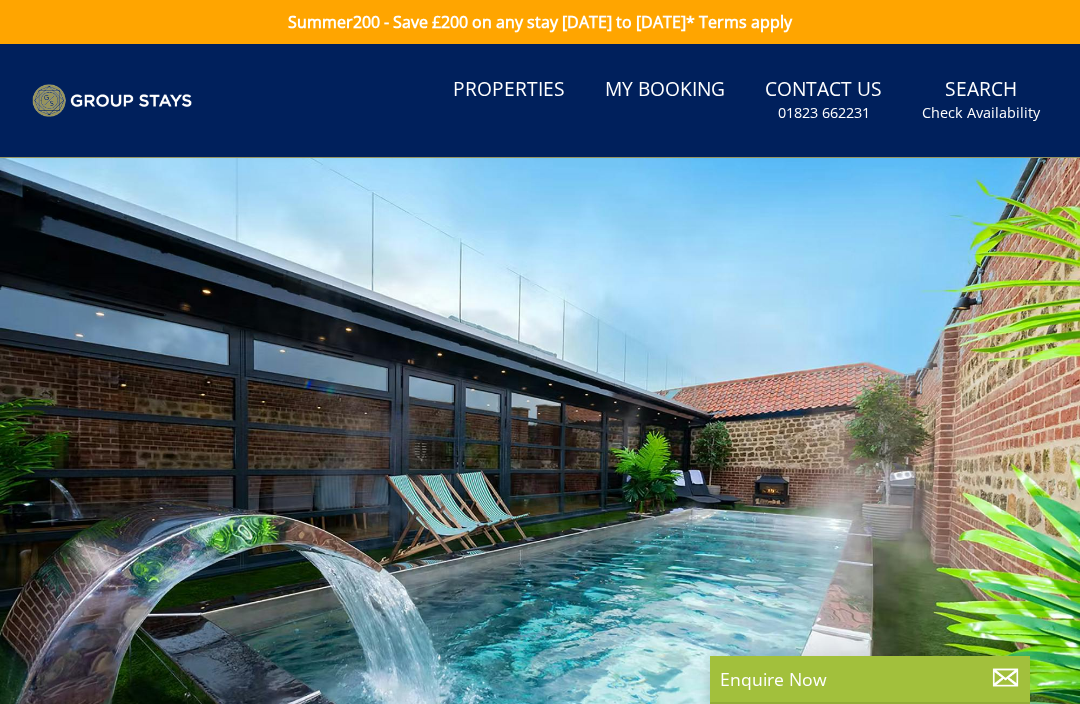 scroll, scrollTop: 0, scrollLeft: 0, axis: both 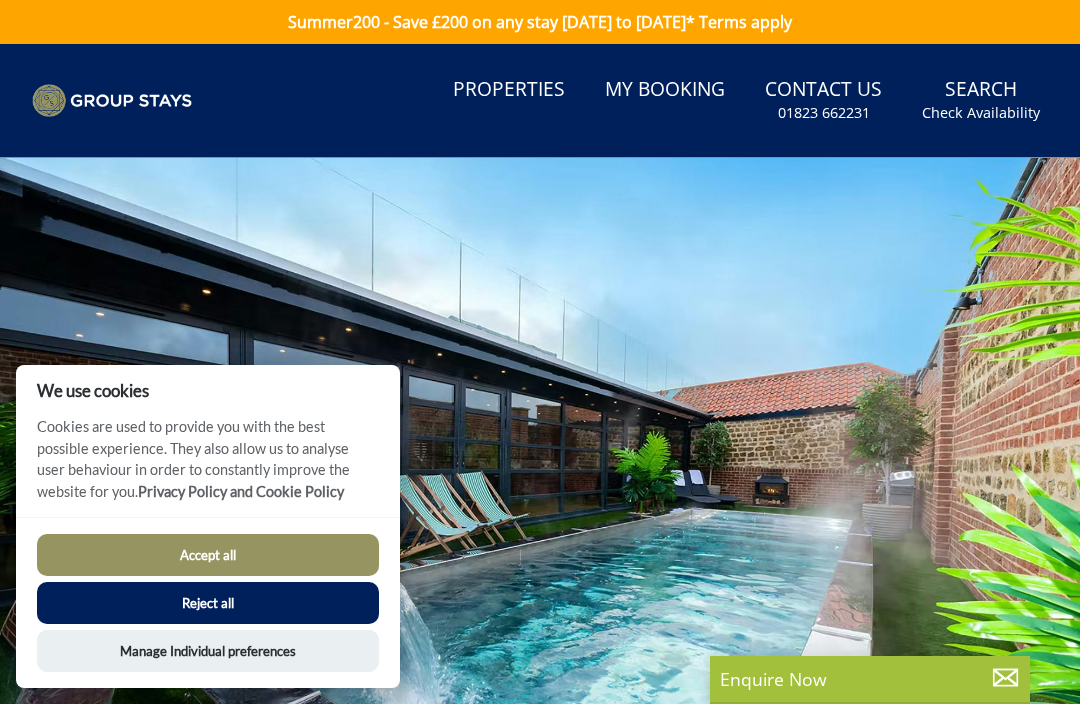 click on "Accept all" at bounding box center (208, 555) 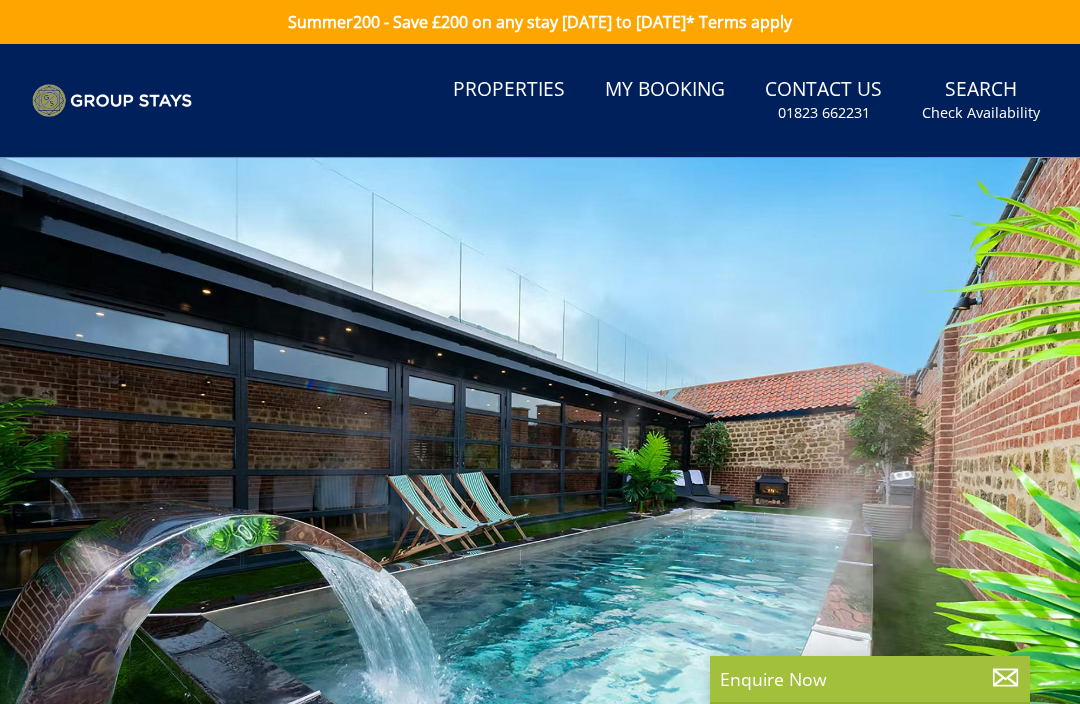 scroll, scrollTop: 0, scrollLeft: 0, axis: both 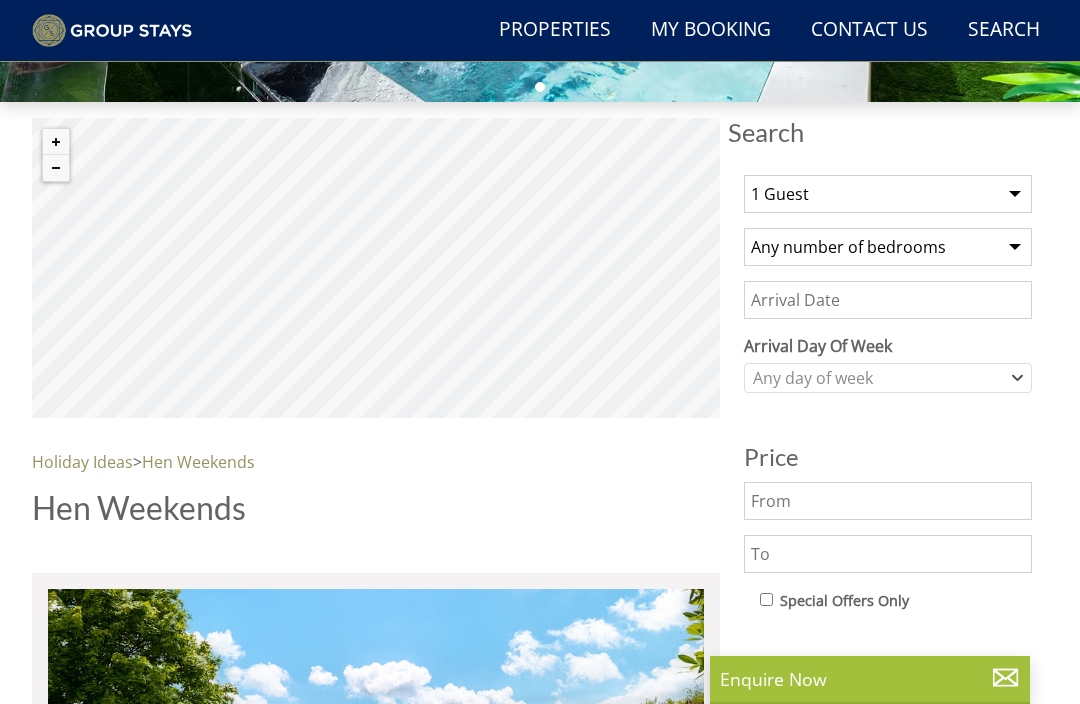 click on "1 Guest
2 Guests
3 Guests
4 Guests
5 Guests
6 Guests
7 Guests
8 Guests
9 Guests
10 Guests
11 Guests
12 Guests
13 Guests
14 Guests
15 Guests
16 Guests
17 Guests
18 Guests
19 Guests
20 Guests
21 Guests
22 Guests
23 Guests
24 Guests
25 Guests
26 Guests
27 Guests
28 Guests
29 Guests
30 Guests
31 Guests
32 Guests
33 Guests
34 Guests
35 Guests
36 Guests
37 Guests
38 Guests
39 Guests
40 Guests
41 Guests
42 Guests
43 Guests
44 Guests
45 Guests
46 Guests
47 Guests
48 Guests
49 Guests
50 Guests" at bounding box center (888, 194) 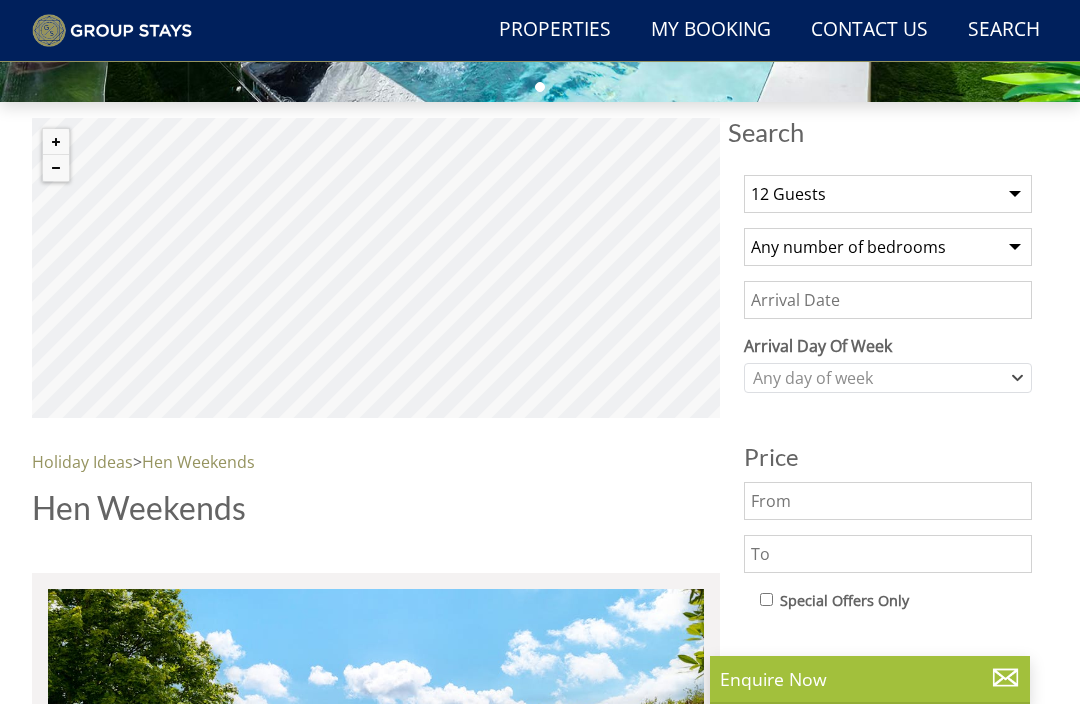 click on "Any number of bedrooms
3 Bedrooms
4 Bedrooms
5 Bedrooms
6 Bedrooms
7 Bedrooms
8 Bedrooms
9 Bedrooms
10 Bedrooms
11 Bedrooms
12 Bedrooms
13 Bedrooms
14 Bedrooms
15 Bedrooms
16 Bedrooms" at bounding box center (888, 247) 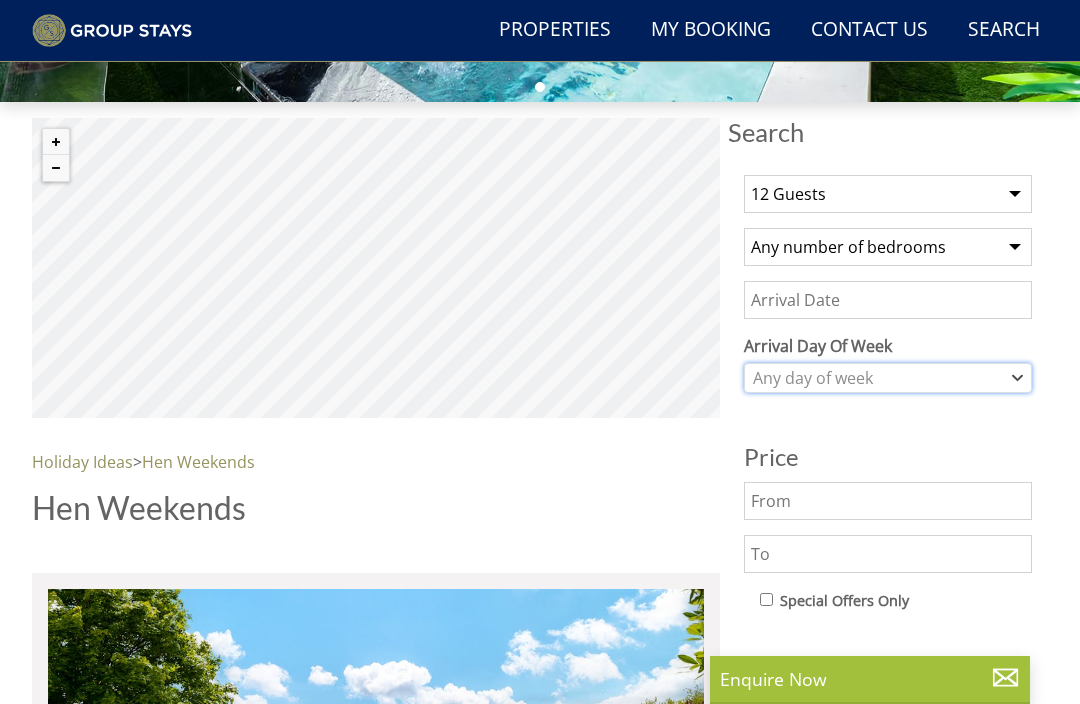 click on "Any day of week" at bounding box center (877, 378) 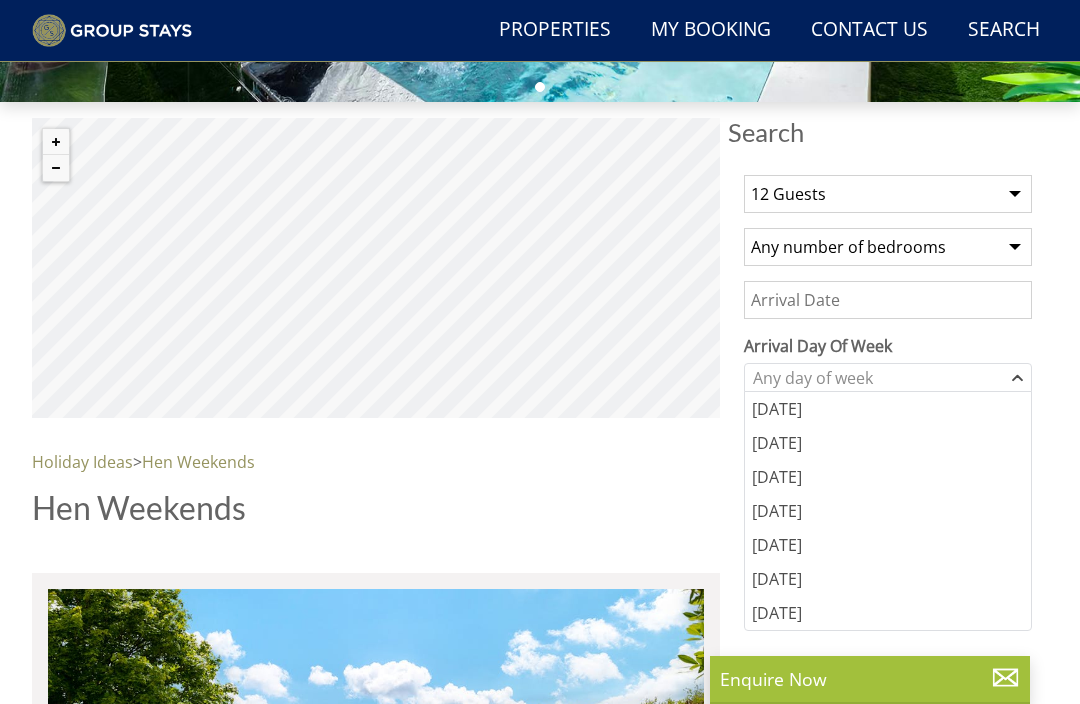 click on "[DATE]" at bounding box center (888, 545) 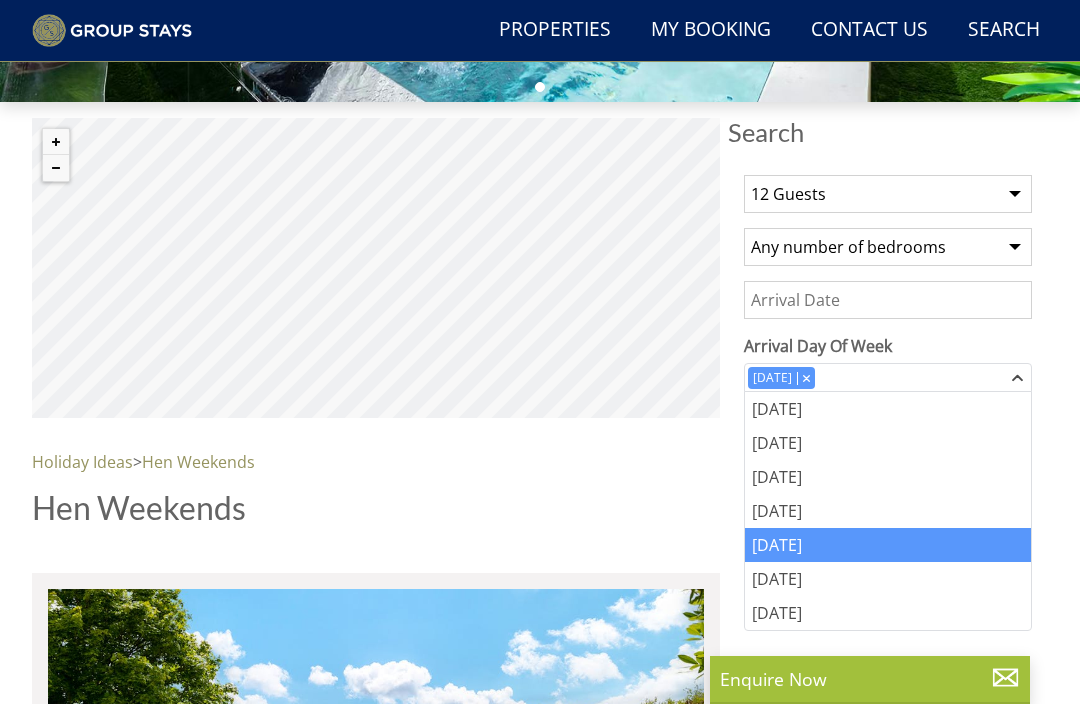 click on "Search
Search
1 Guest
2 Guests
3 Guests
4 Guests
5 Guests
6 Guests
7 Guests
8 Guests
9 Guests
10 Guests
11 Guests
12 Guests
13 Guests
14 Guests
15 Guests
16 Guests
17 Guests
18 Guests
19 Guests
20 Guests
21 Guests
22 Guests
23 Guests
24 Guests
25 Guests
26 Guests
27 Guests
28 Guests
29 Guests
30 Guests
31 Guests
32 Guests
33 Guests
34 Guests
35 Guests
36 Guests
37 Guests
38 Guests
39 Guests
40 Guests
41 Guests
42 Guests
43 Guests
44 Guests
45 Guests
46 Guests
47 Guests
48 Guests
49 Guests
50 Guests
Any number of bedrooms
3 Bedrooms
4 Bedrooms
5 Bedrooms
6 Bedrooms
7 Bedrooms
8 Bedrooms
9 Bedrooms
10 Bedrooms
11 Bedrooms
12 Bedrooms
13 Bedrooms
14 Bedrooms" at bounding box center (540, 6448) 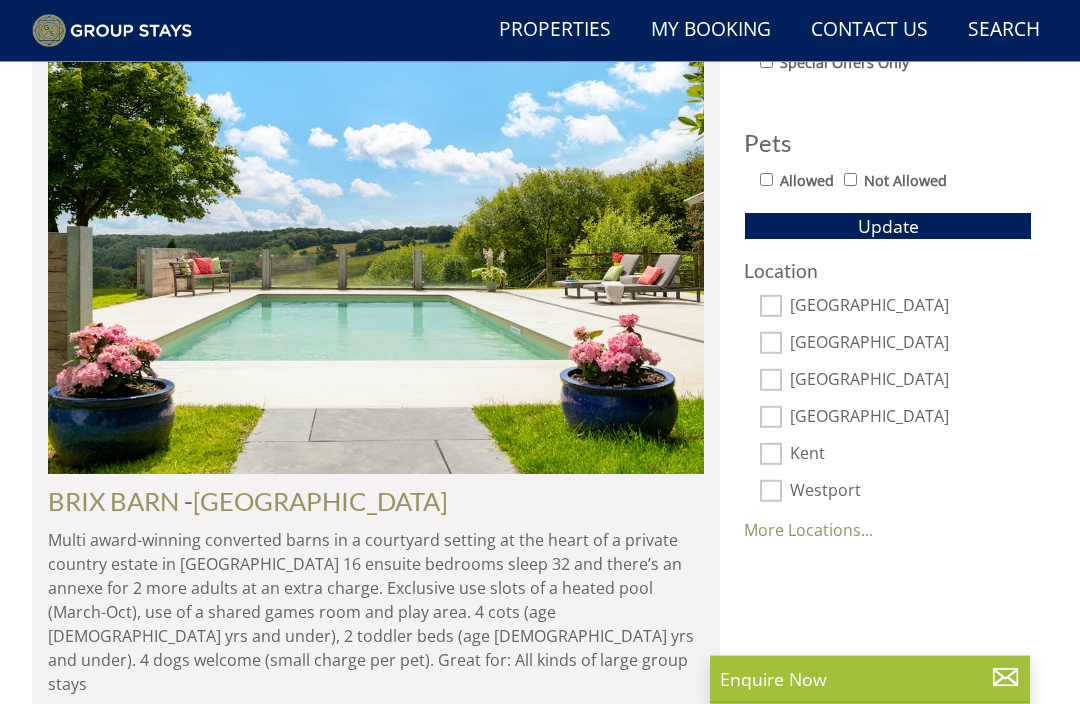 scroll, scrollTop: 1165, scrollLeft: 0, axis: vertical 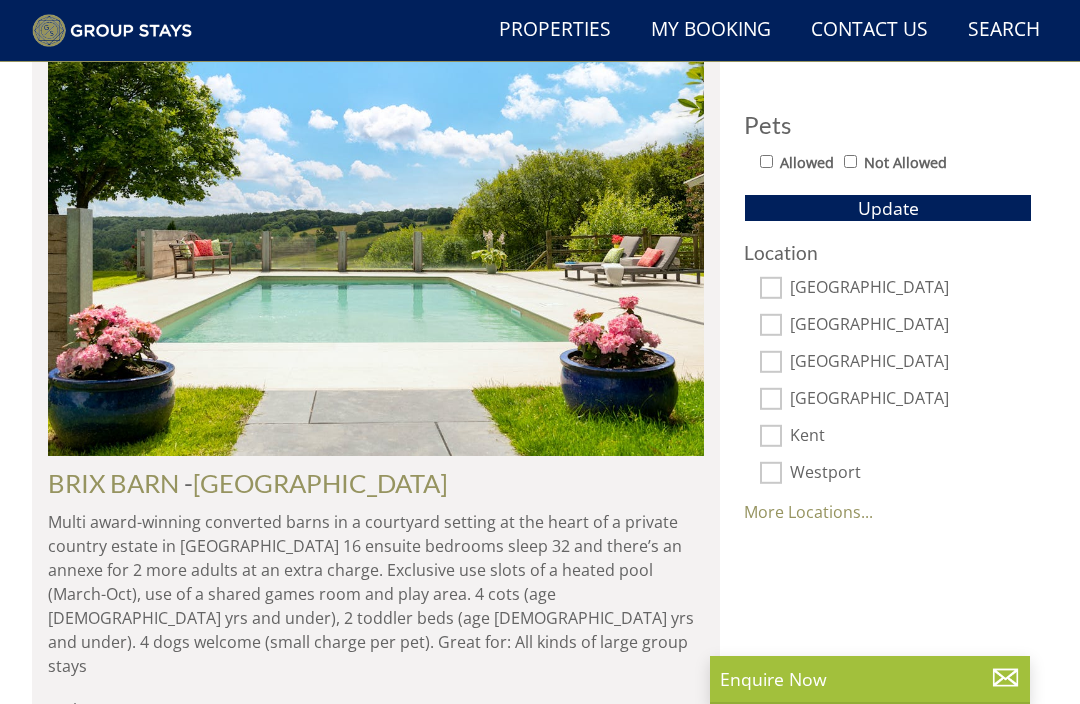 click on "Update" at bounding box center [888, 208] 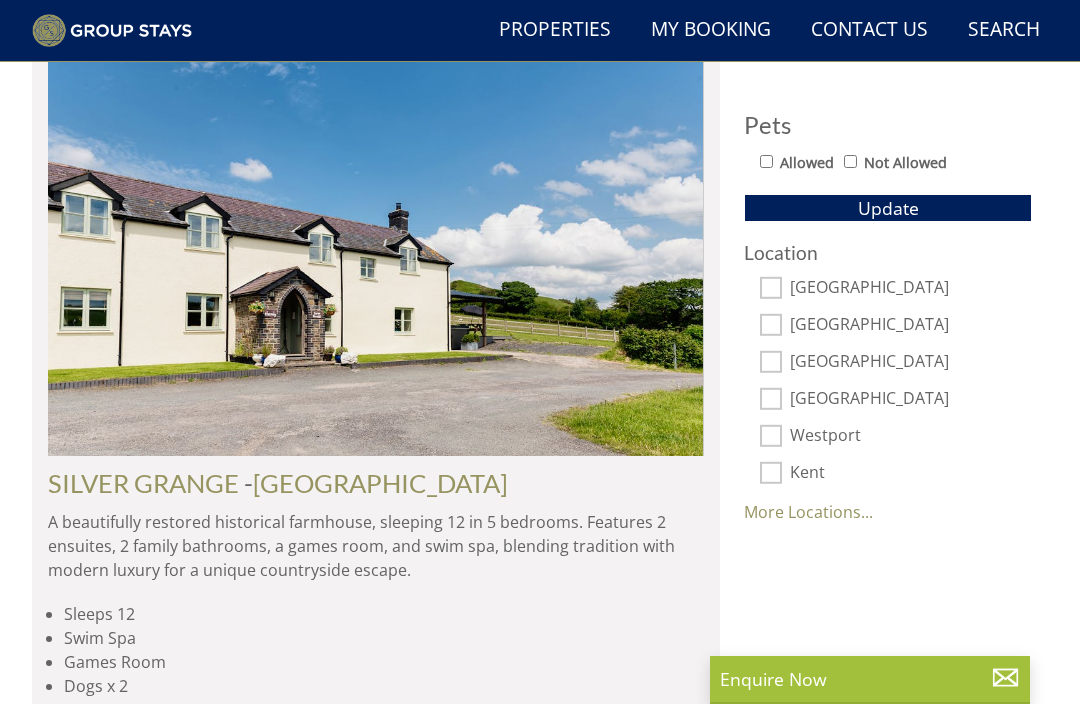 scroll, scrollTop: 0, scrollLeft: 656, axis: horizontal 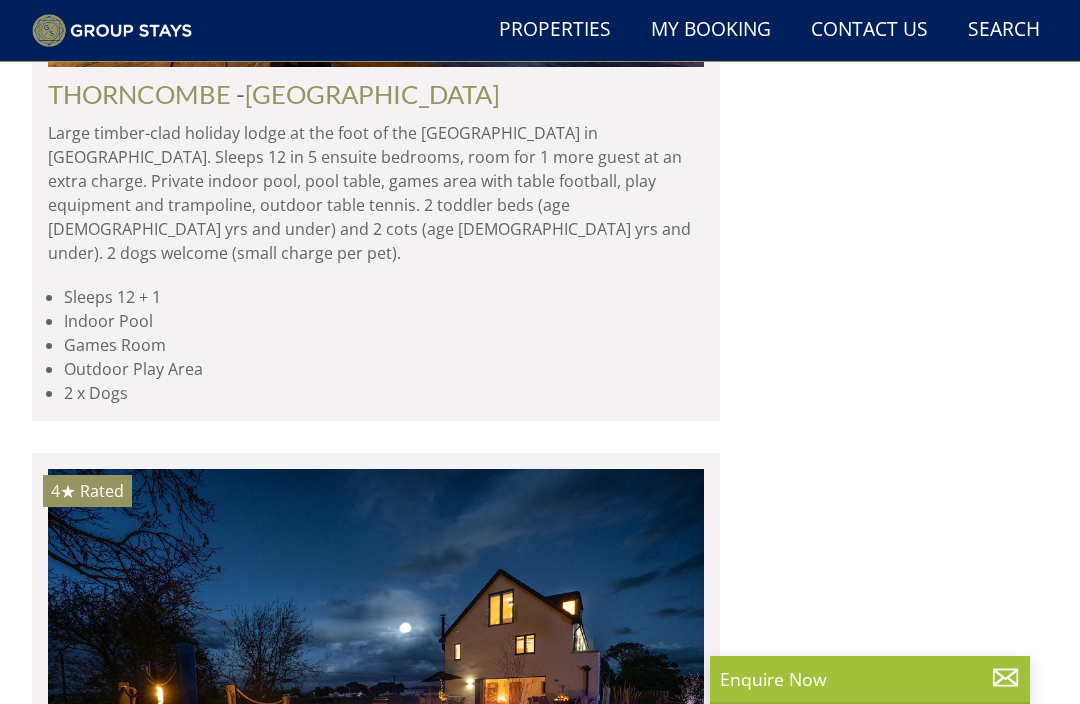 click on "Outdoor Play Area" at bounding box center [384, 369] 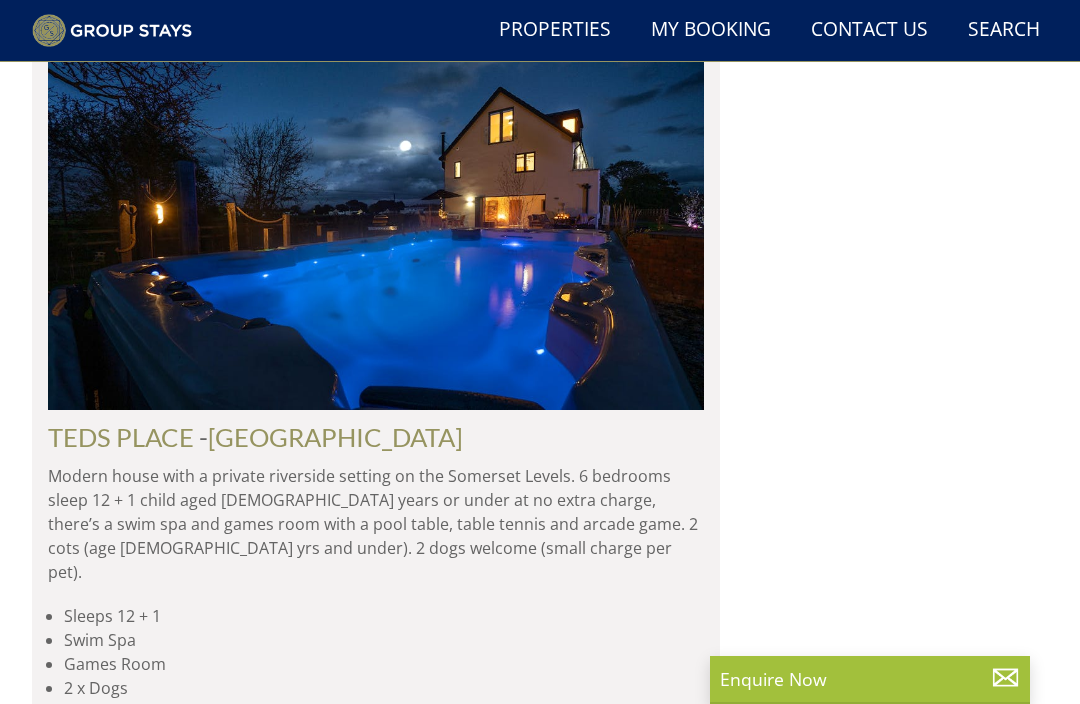 scroll, scrollTop: 3512, scrollLeft: 0, axis: vertical 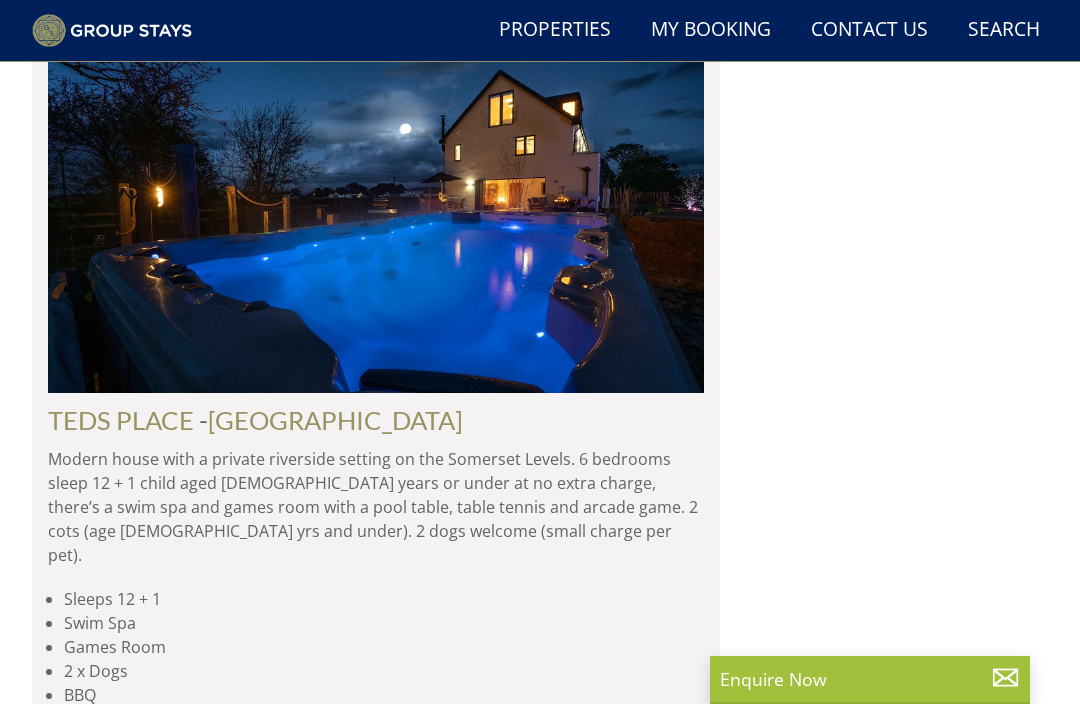 click on "TEDS PLACE
-  [GEOGRAPHIC_DATA]
Modern house with a private riverside setting on the Somerset Levels. 6 bedrooms sleep 12 + 1 child aged [DEMOGRAPHIC_DATA] years or under at no extra charge, there’s a swim spa and games room with a pool table, table tennis and arcade game. 2 cots (age [DEMOGRAPHIC_DATA] yrs and under).  2 dogs welcome (small charge per pet).
Sleeps 12 + 1
Swim Spa
Games Room
2 x Dogs
BBQ" at bounding box center (376, 556) 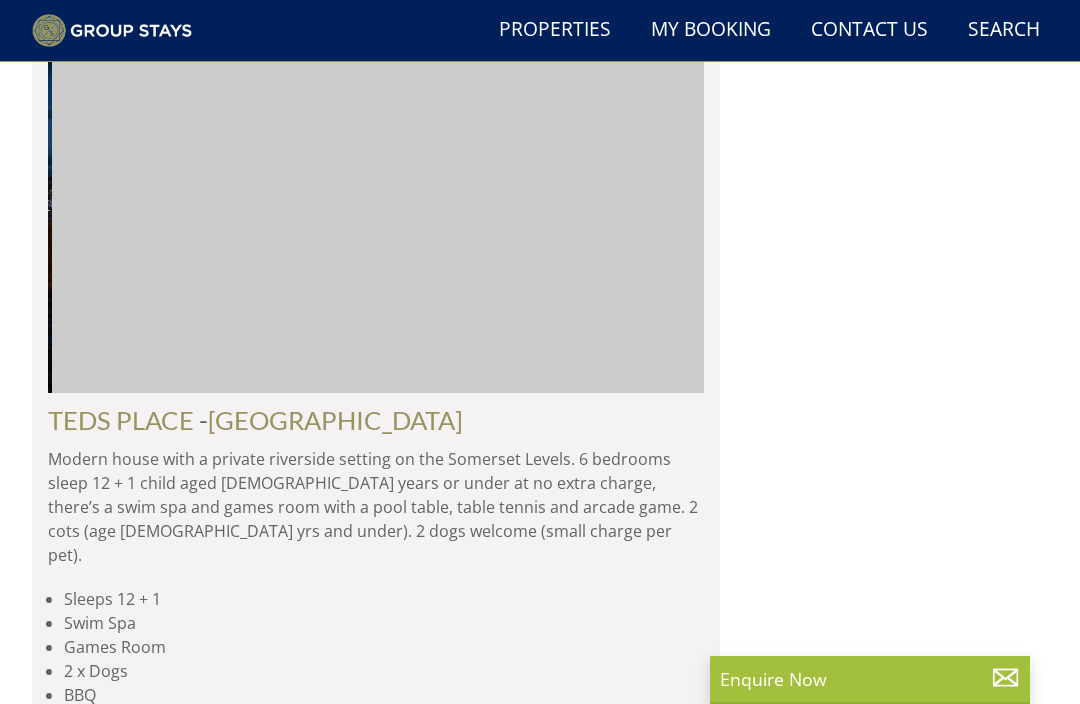 scroll, scrollTop: 0, scrollLeft: 653, axis: horizontal 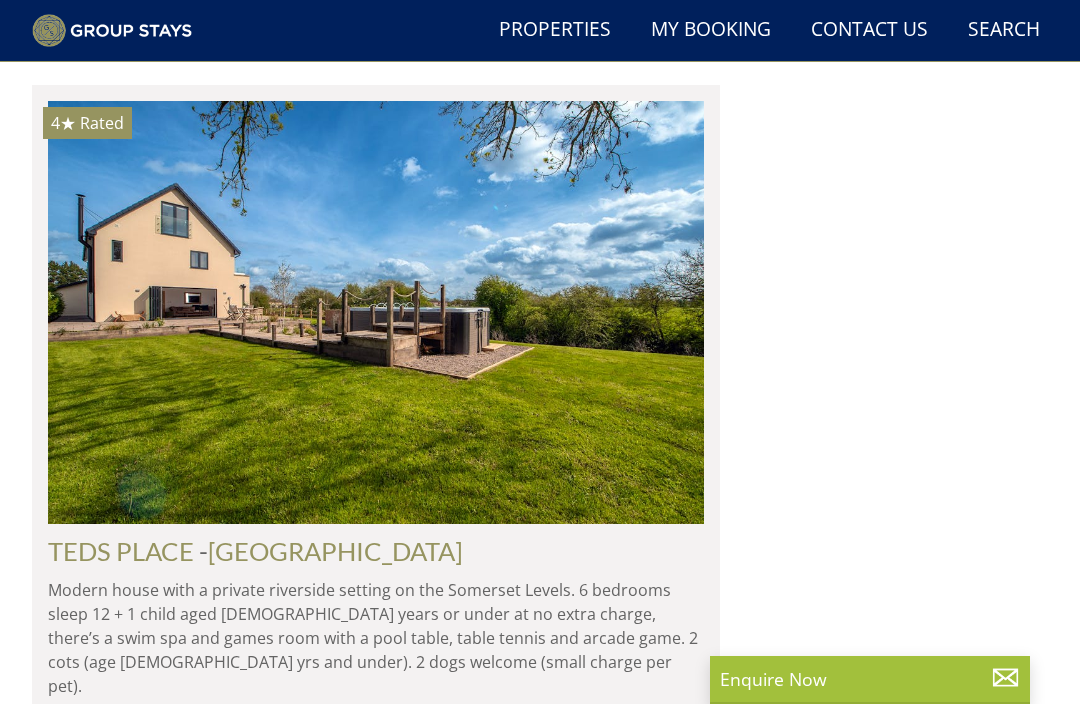 click on "[GEOGRAPHIC_DATA]" at bounding box center [335, 551] 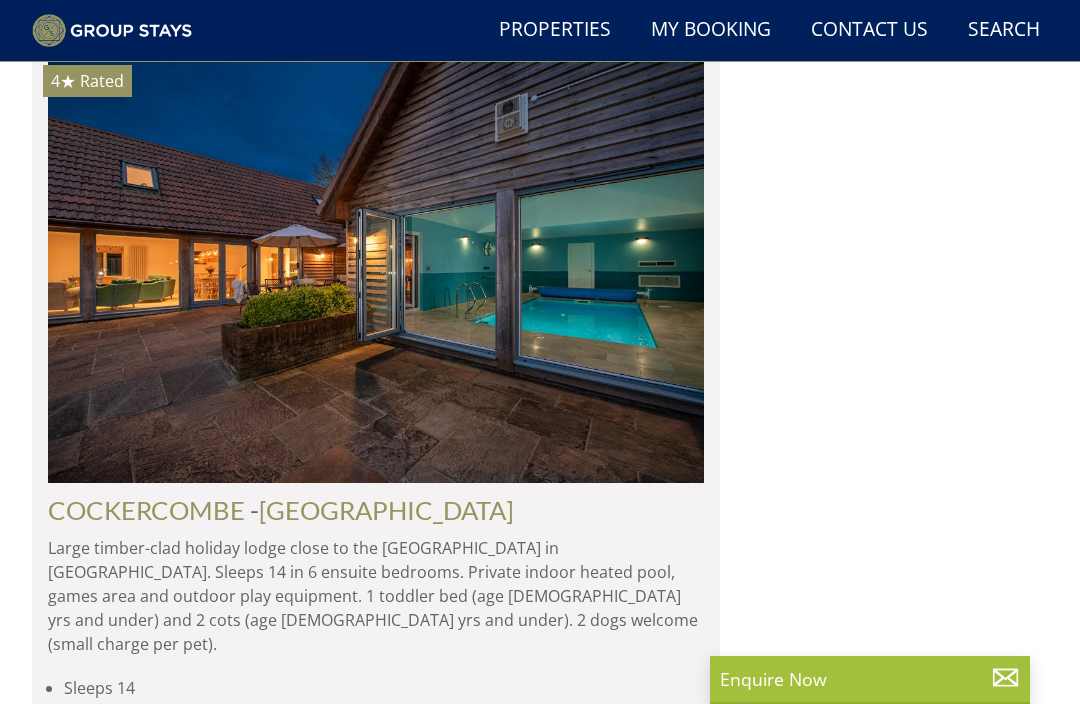 scroll, scrollTop: 2621, scrollLeft: 0, axis: vertical 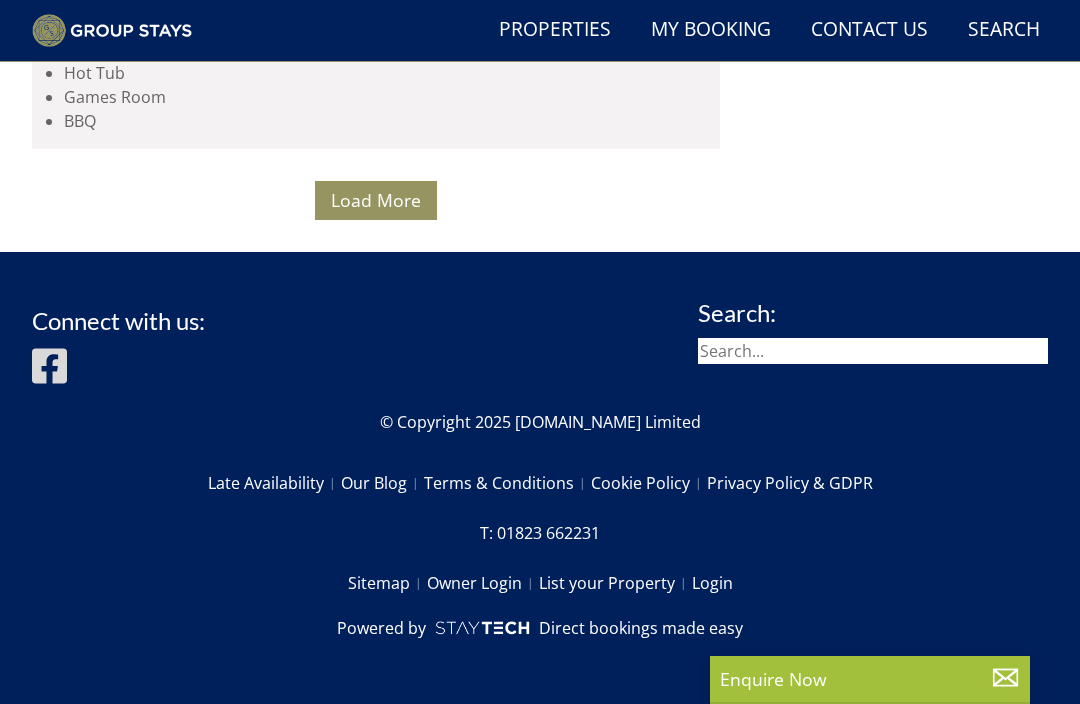 click on "Load More" at bounding box center (376, 200) 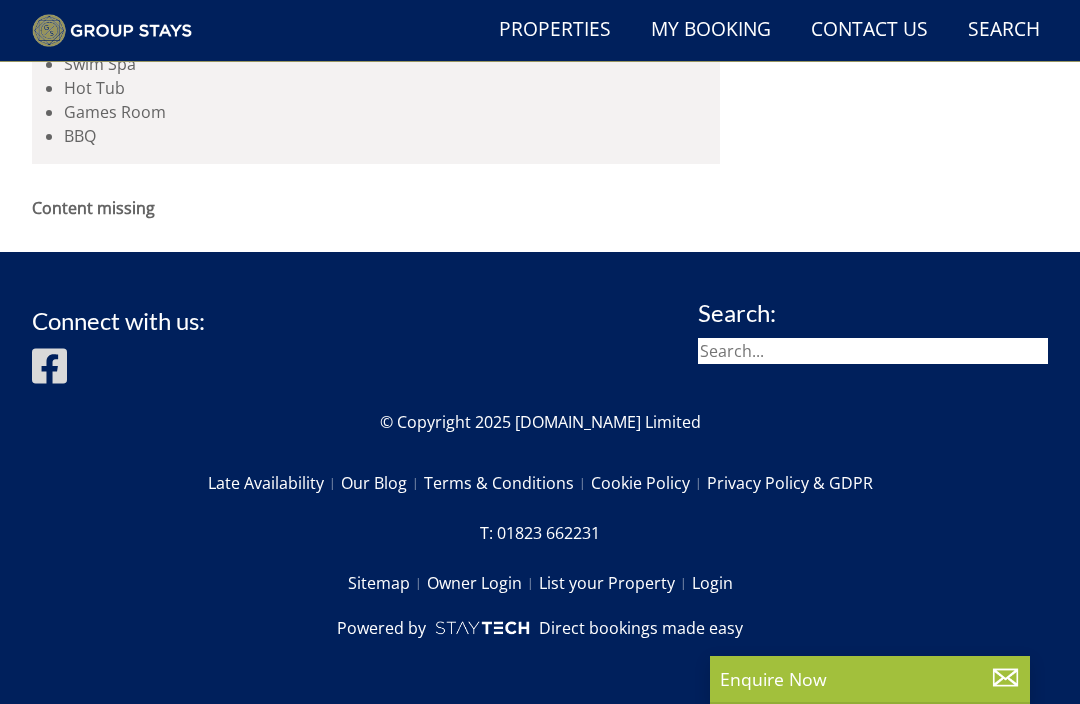 click on "Enquire Now" at bounding box center [870, 679] 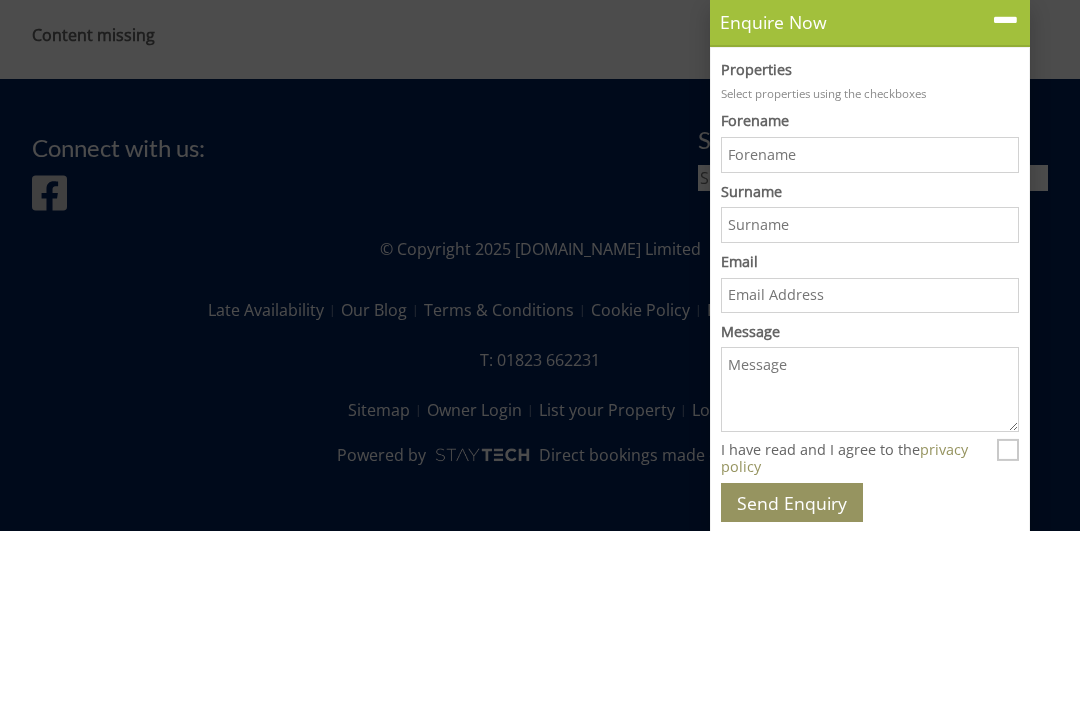 click on "Forename" at bounding box center (870, 328) 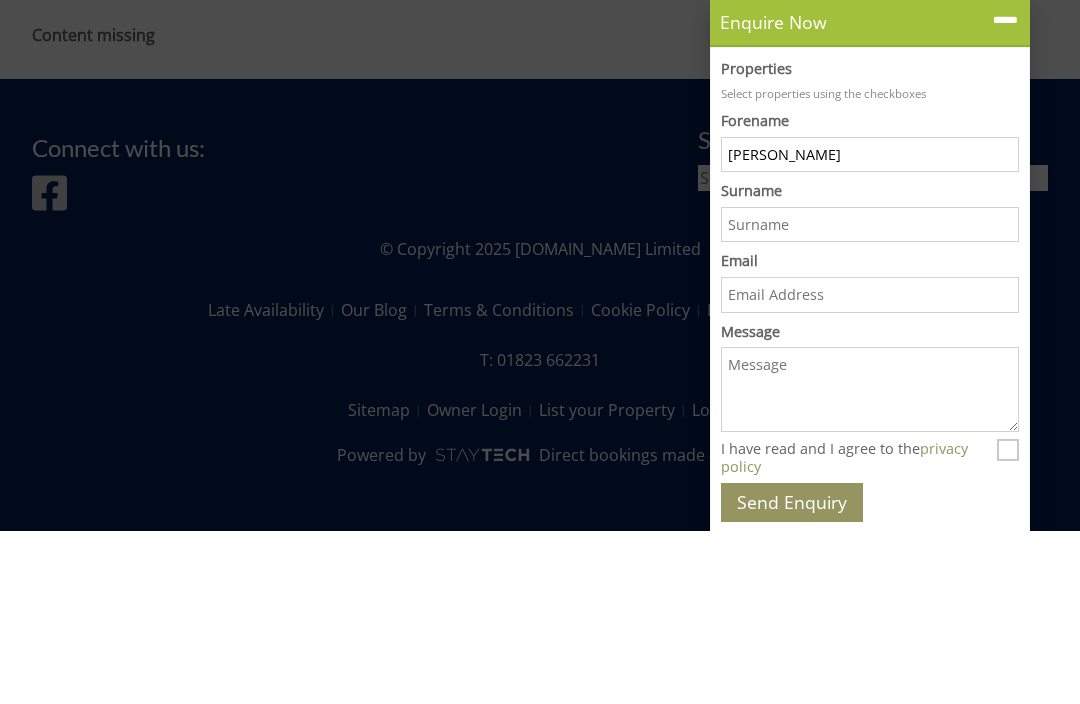 type on "[PERSON_NAME]" 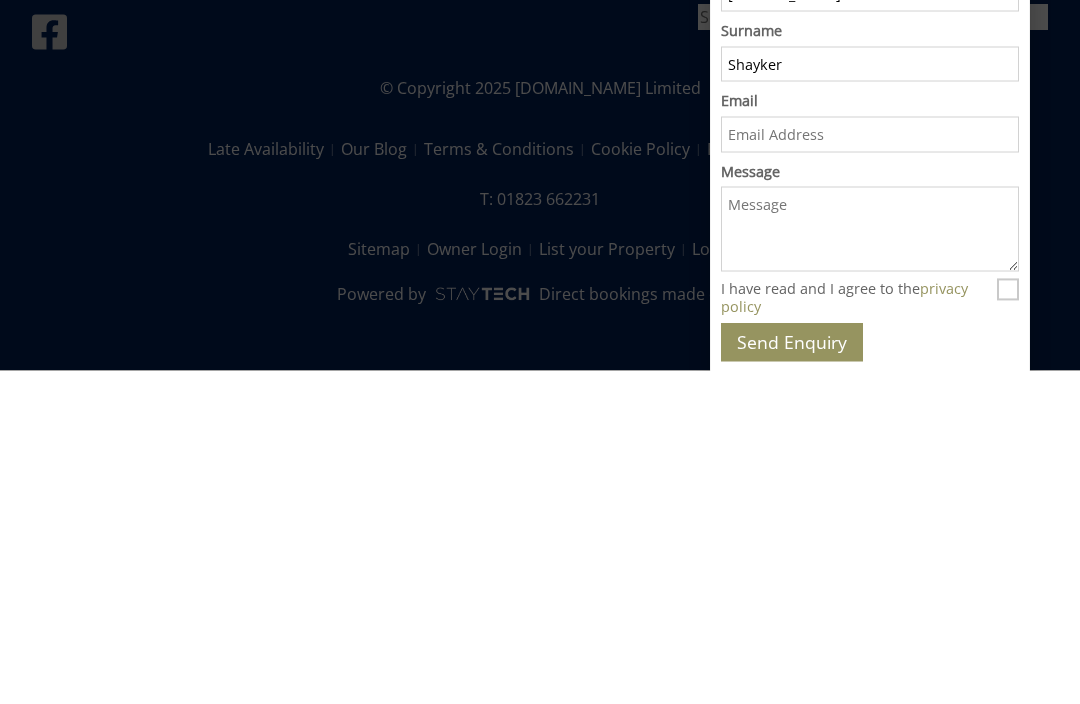 type on "Shayker" 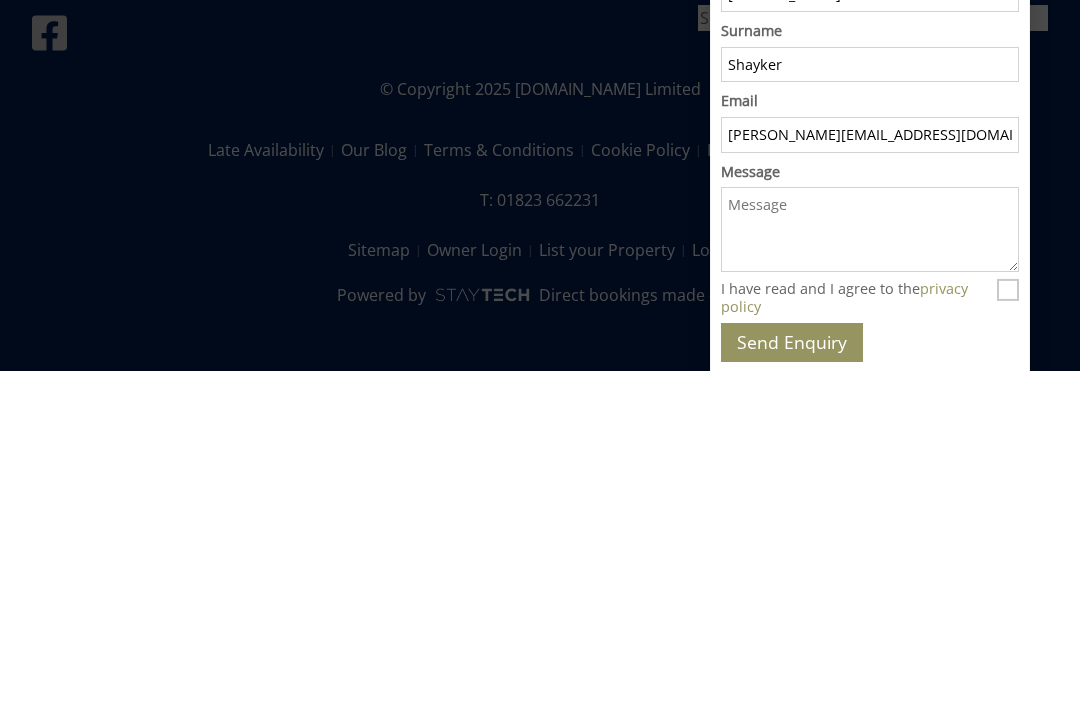 type on "[PERSON_NAME][EMAIL_ADDRESS][DOMAIN_NAME]" 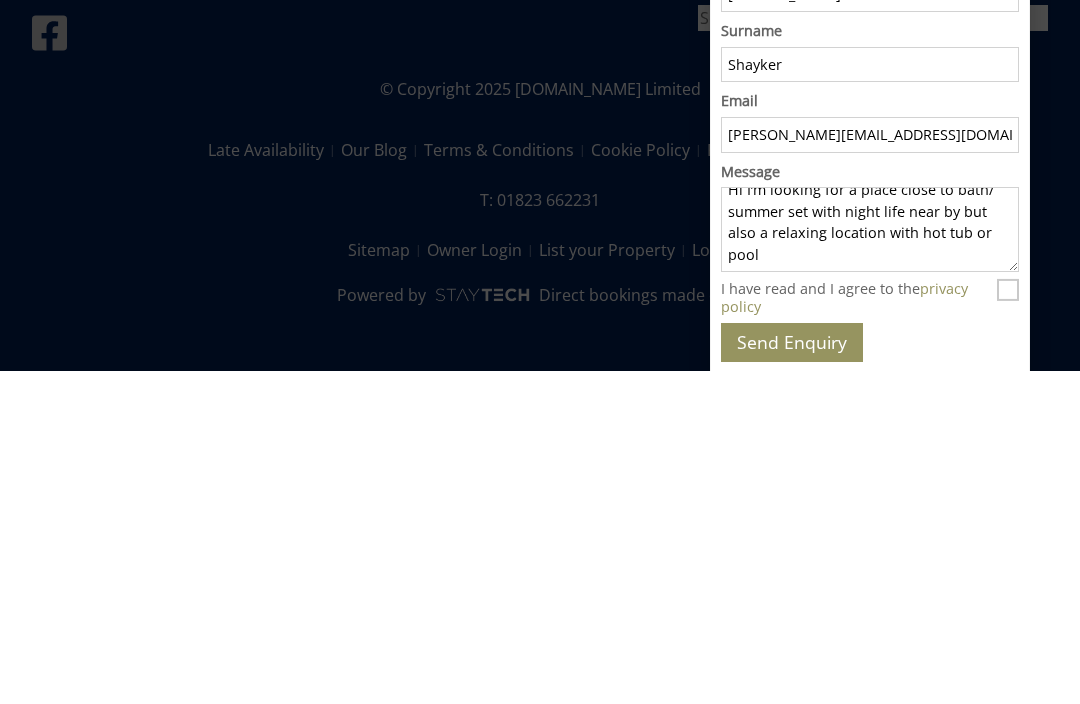 scroll, scrollTop: 13, scrollLeft: 0, axis: vertical 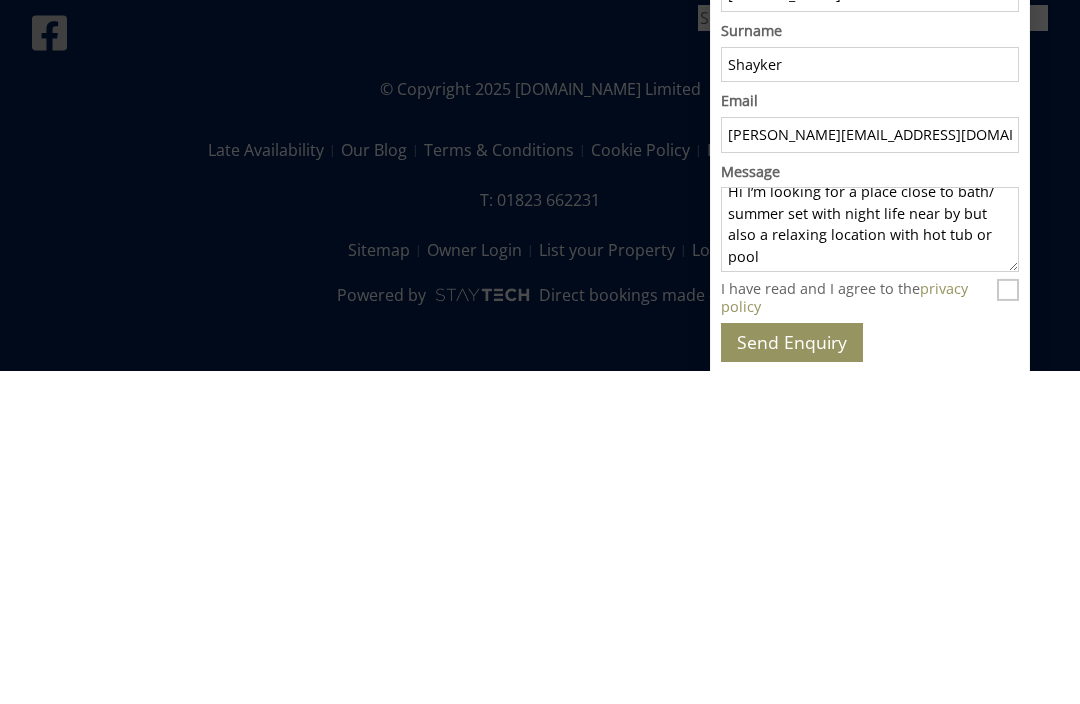 type on "Hi I’m looking for a place close to bath/ summer set with night life near by but also a relaxing location with hot tub or pool" 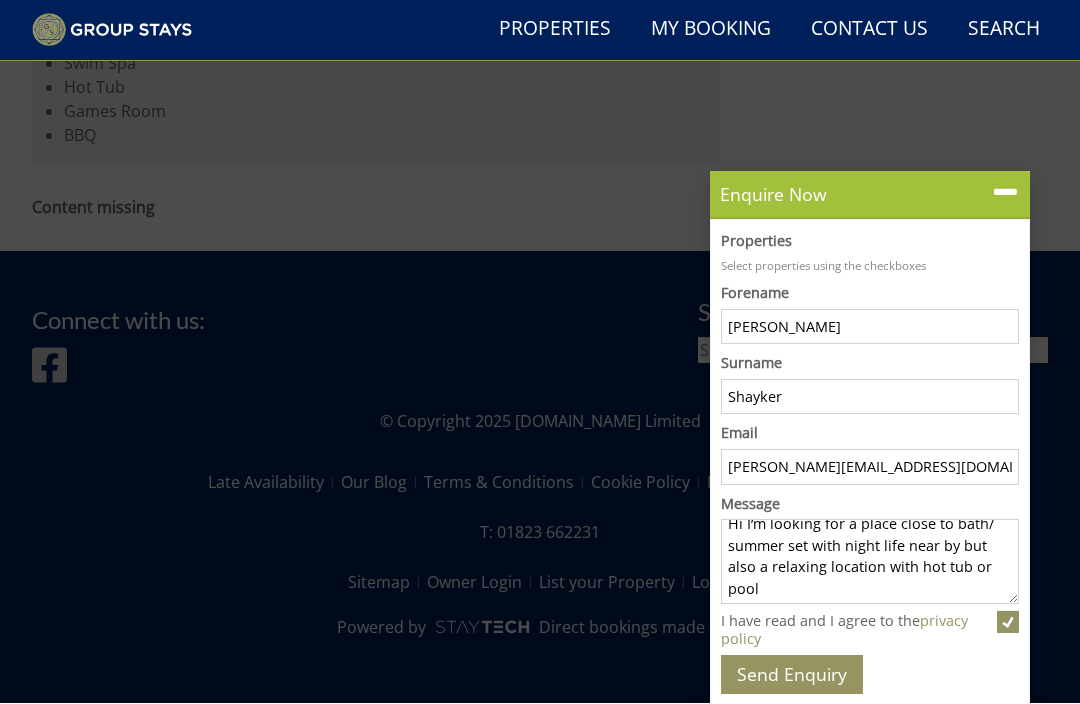 click on "Hi I’m looking for a place close to bath/ summer set with night life near by but also a relaxing location with hot tub or pool" at bounding box center (870, 562) 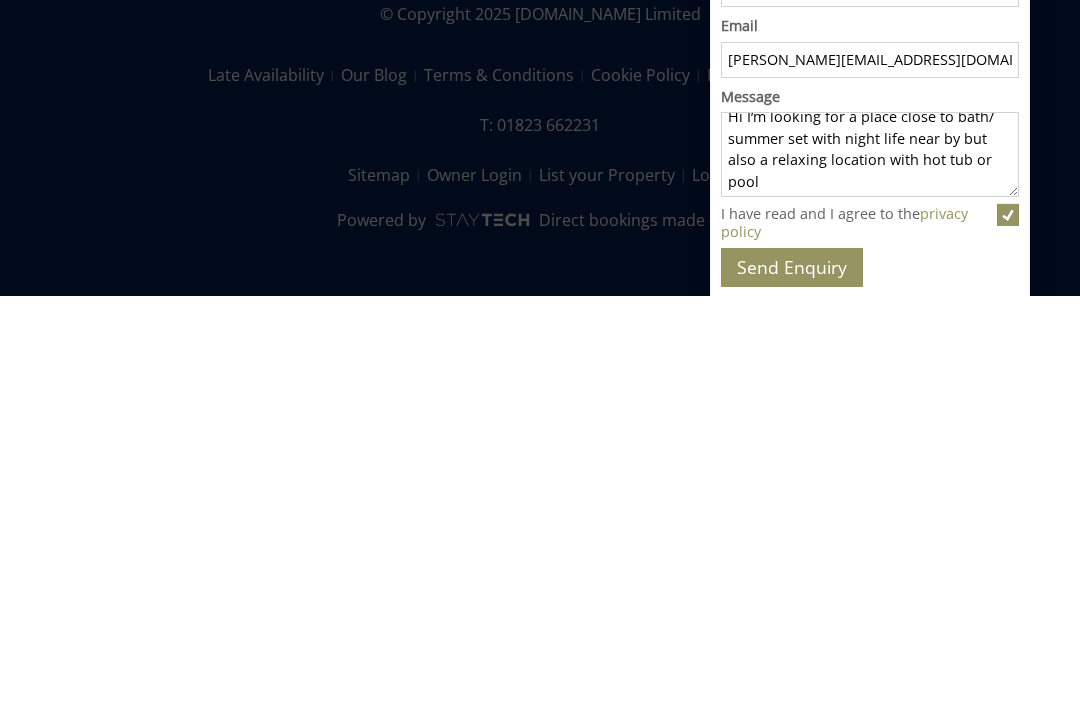 scroll, scrollTop: 17528, scrollLeft: 0, axis: vertical 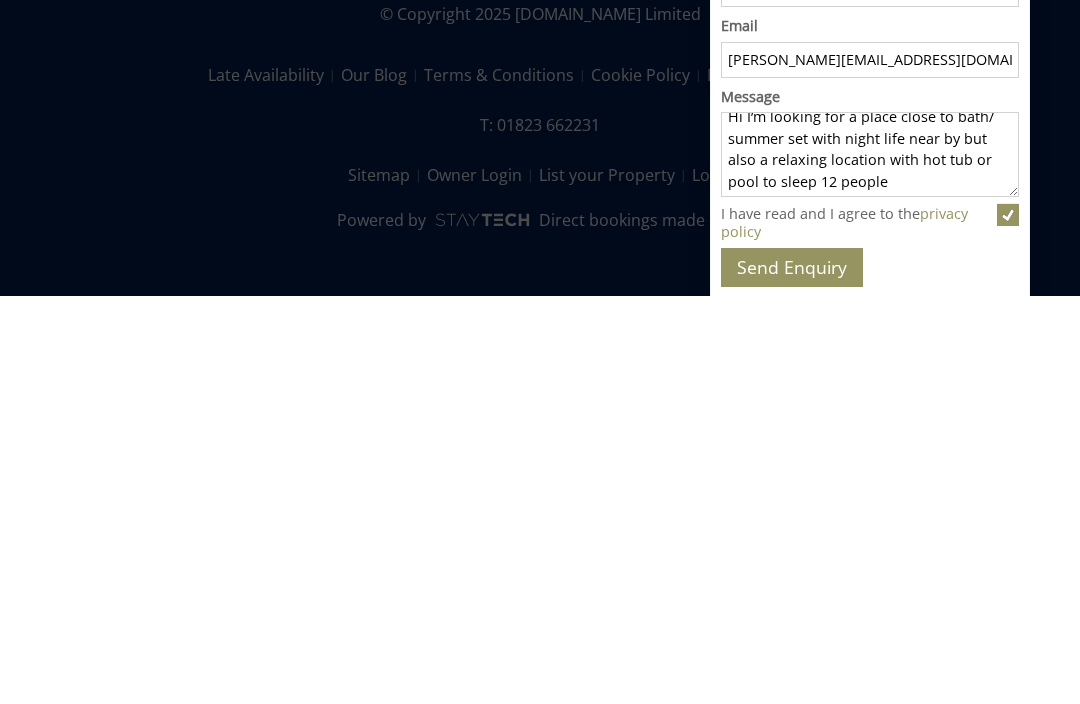 click on "Hi I’m looking for a place close to bath/ summer set with night life near by but also a relaxing location with hot tub or pool to sleep 12 people" at bounding box center (870, 562) 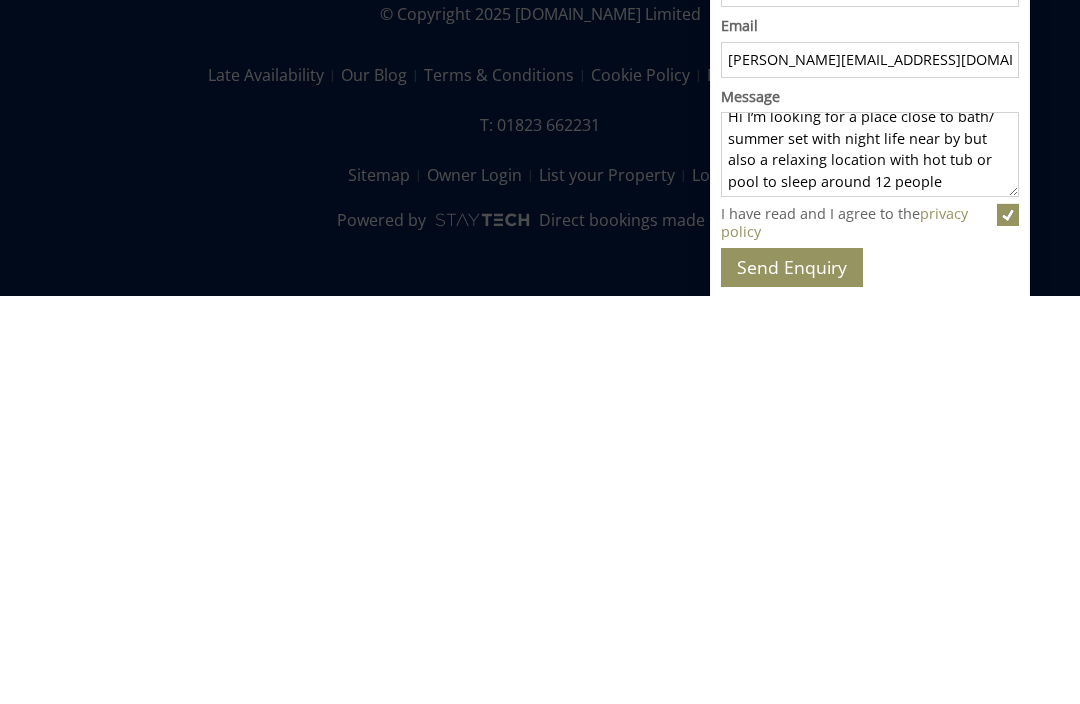 type on "Hi I’m looking for a place close to bath/ summer set with night life near by but also a relaxing location with hot tub or pool to sleep around 12 people" 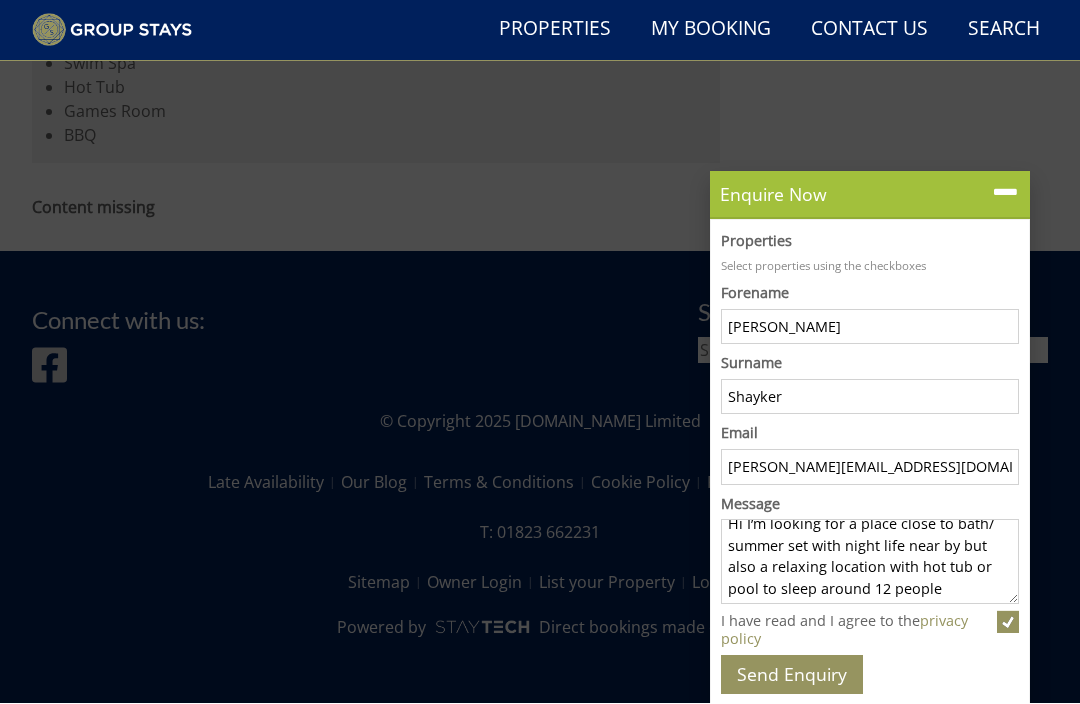 click on "Send Enquiry" at bounding box center [792, 675] 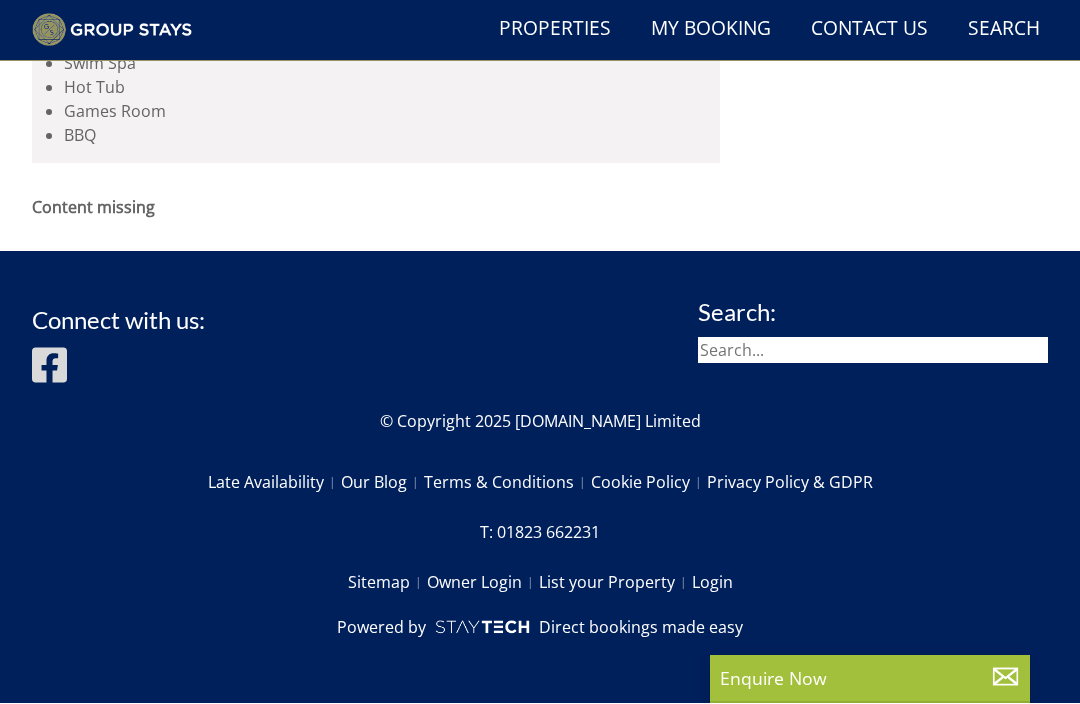 scroll, scrollTop: 0, scrollLeft: 0, axis: both 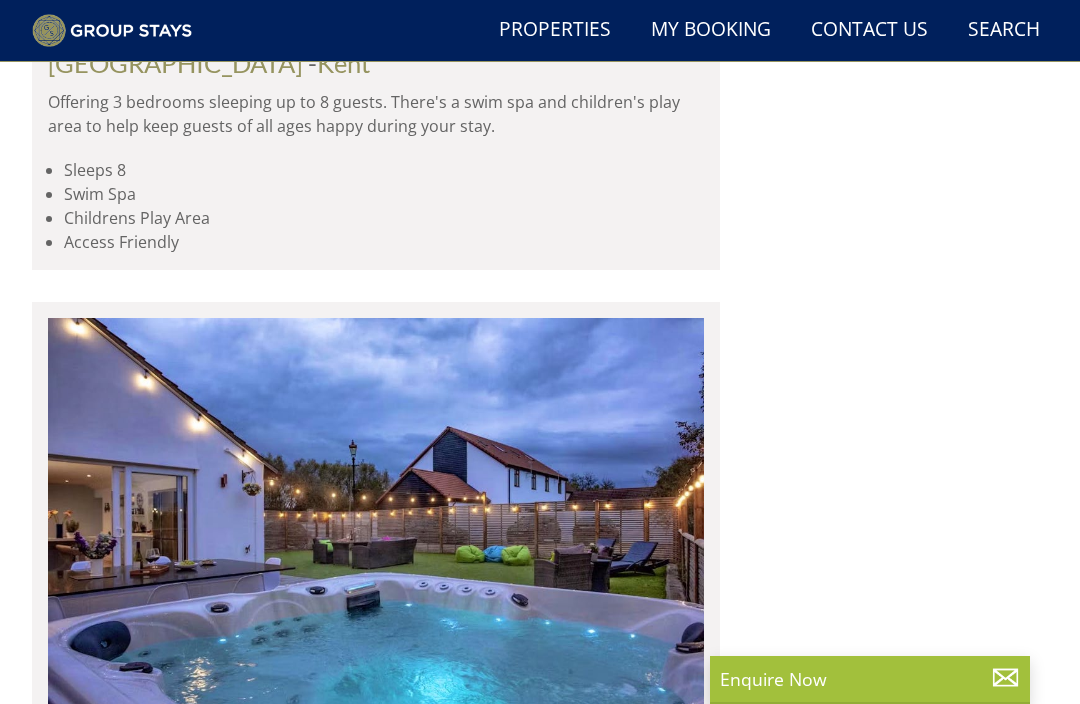 click on "Load More" at bounding box center [376, 1900] 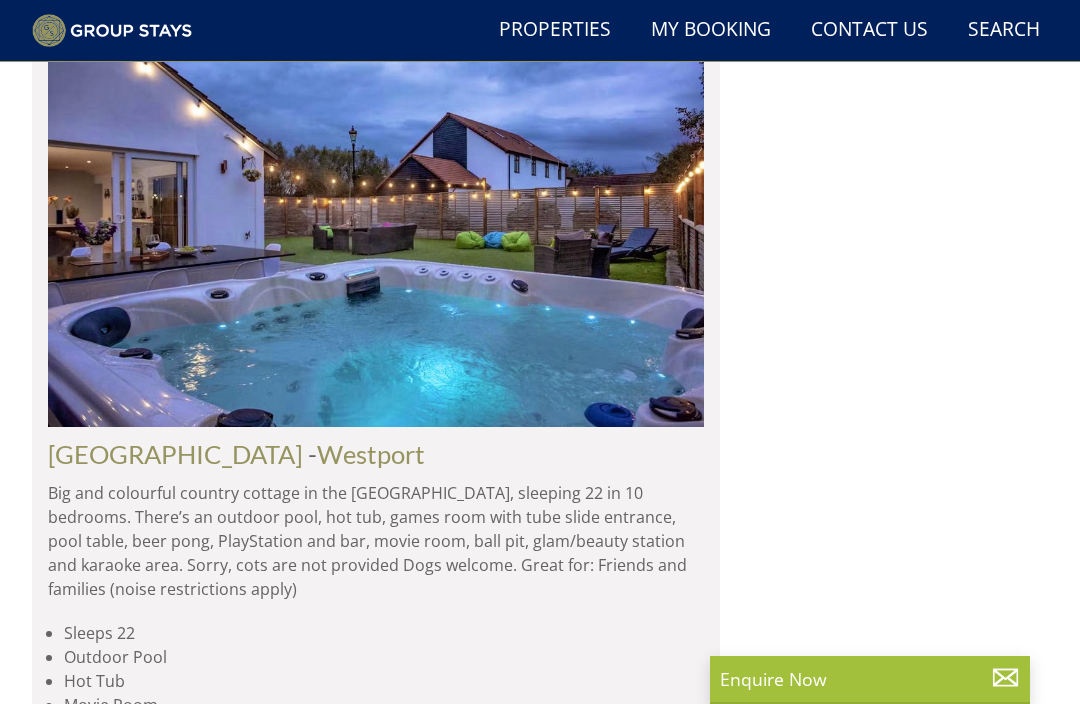 scroll, scrollTop: 13320, scrollLeft: 0, axis: vertical 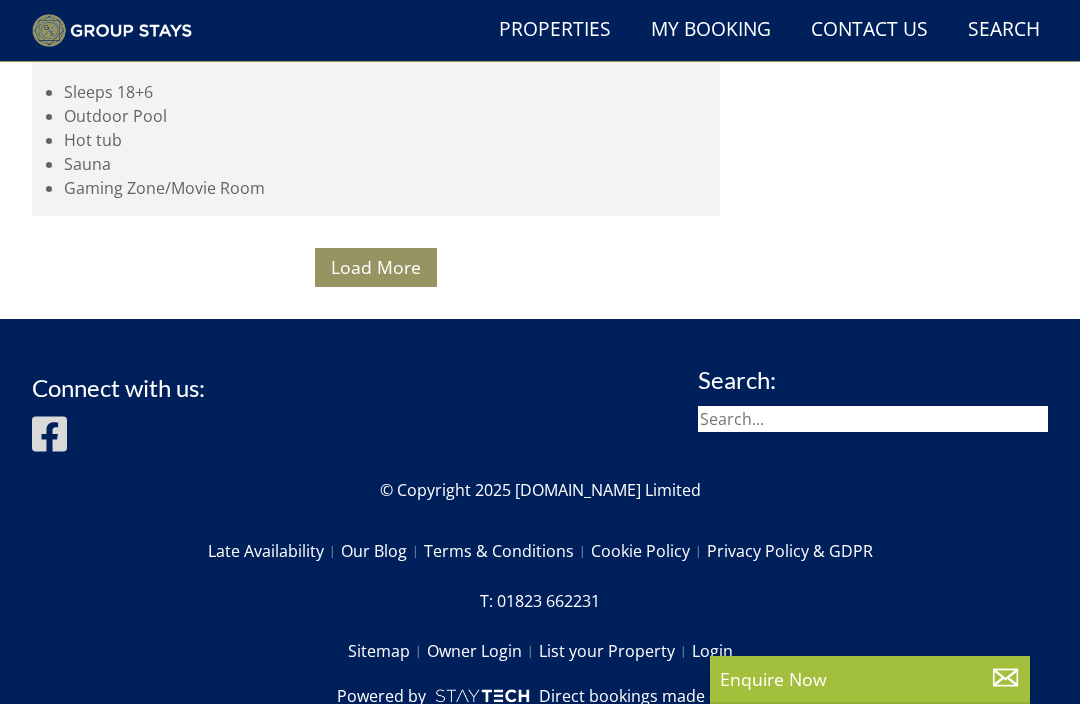 click on "[GEOGRAPHIC_DATA]" at bounding box center [335, -2303] 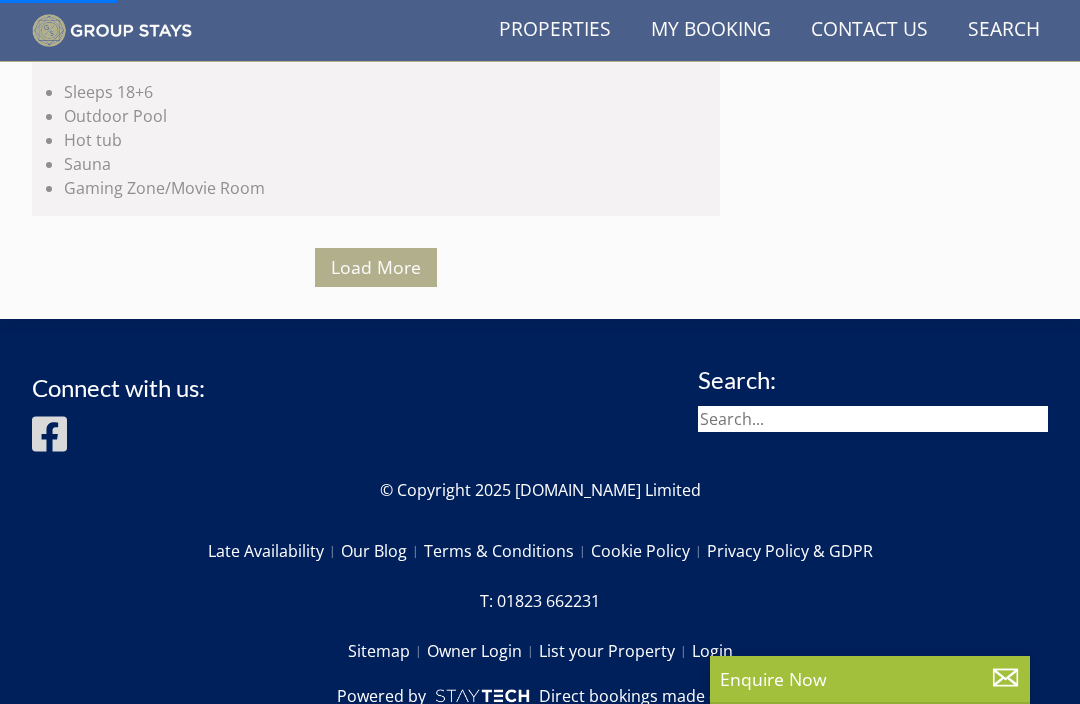 click on "TEDS PLACE" at bounding box center (121, -2303) 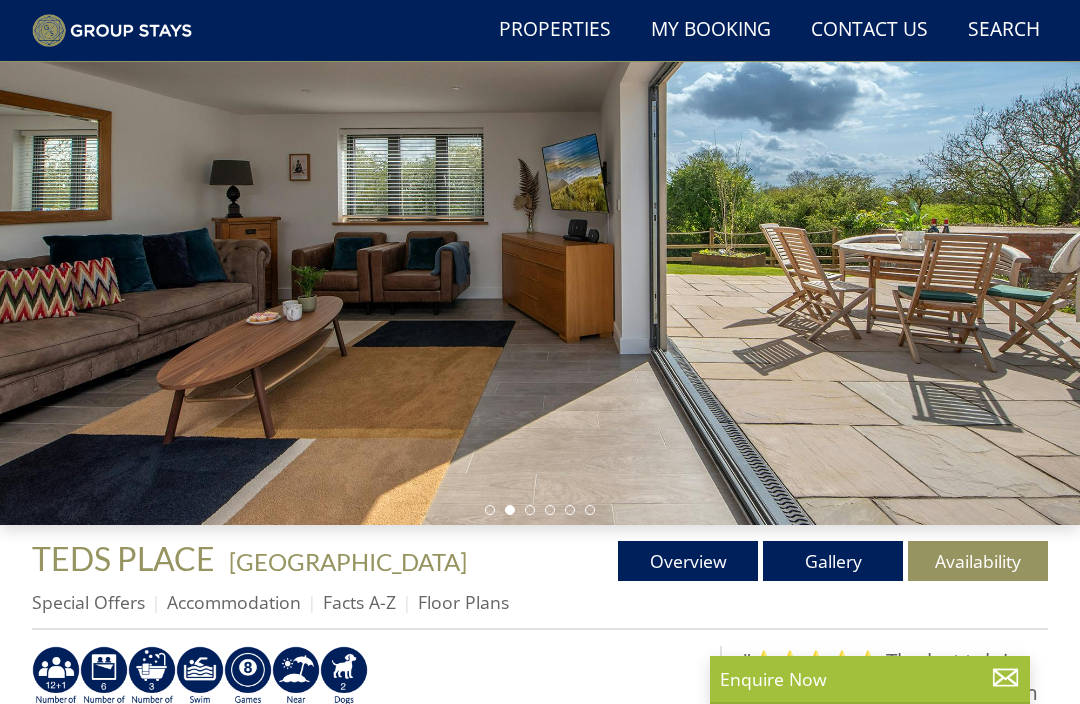 scroll, scrollTop: 184, scrollLeft: 0, axis: vertical 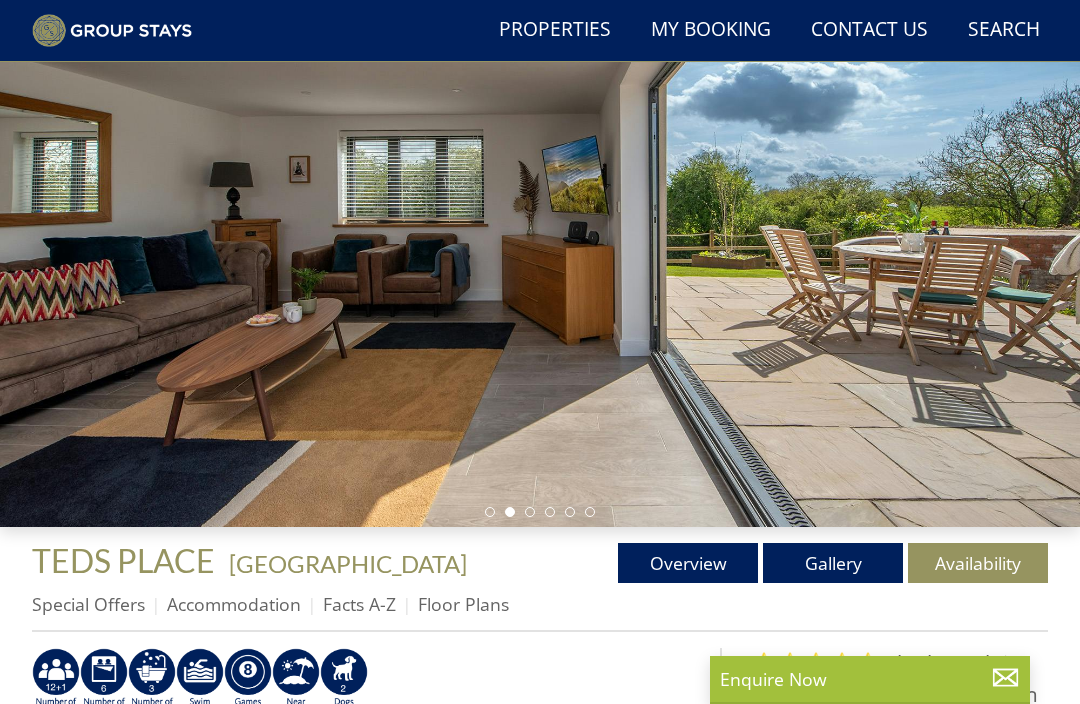 click at bounding box center [540, 224] 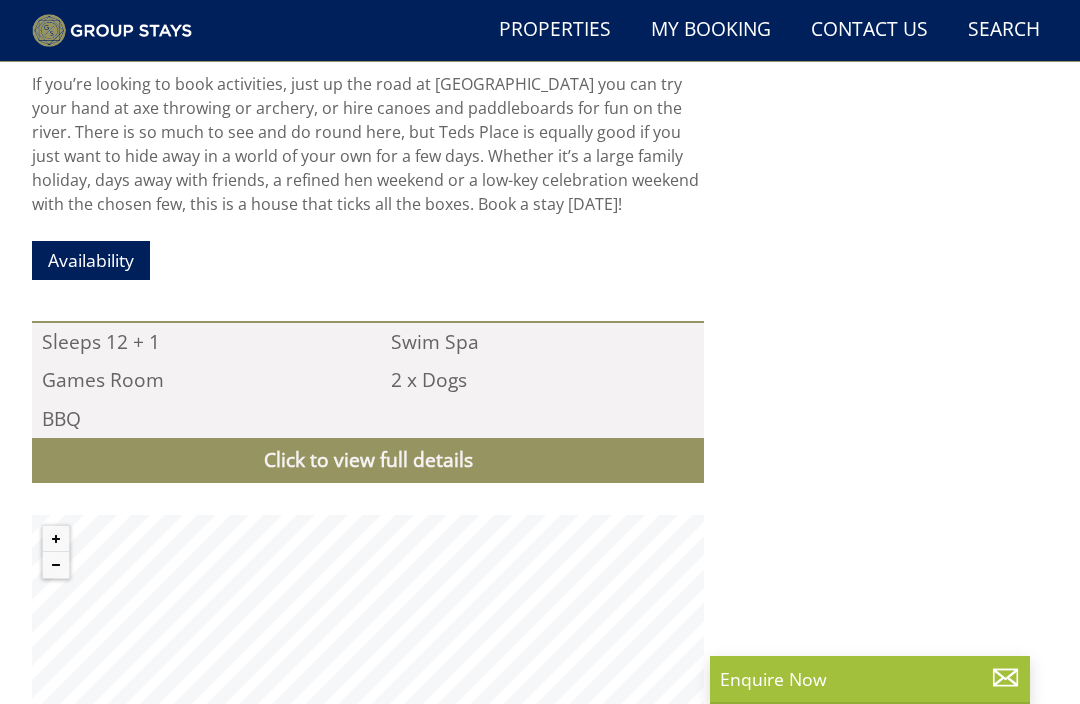 scroll, scrollTop: 1930, scrollLeft: 0, axis: vertical 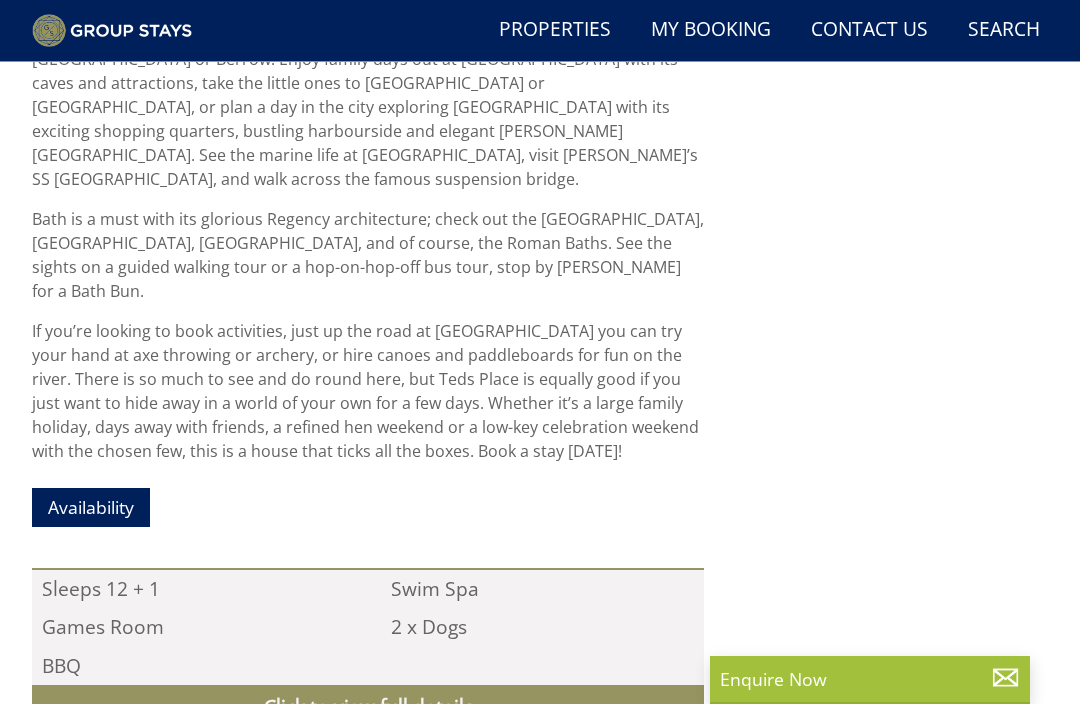 click on "Availability" at bounding box center [91, 507] 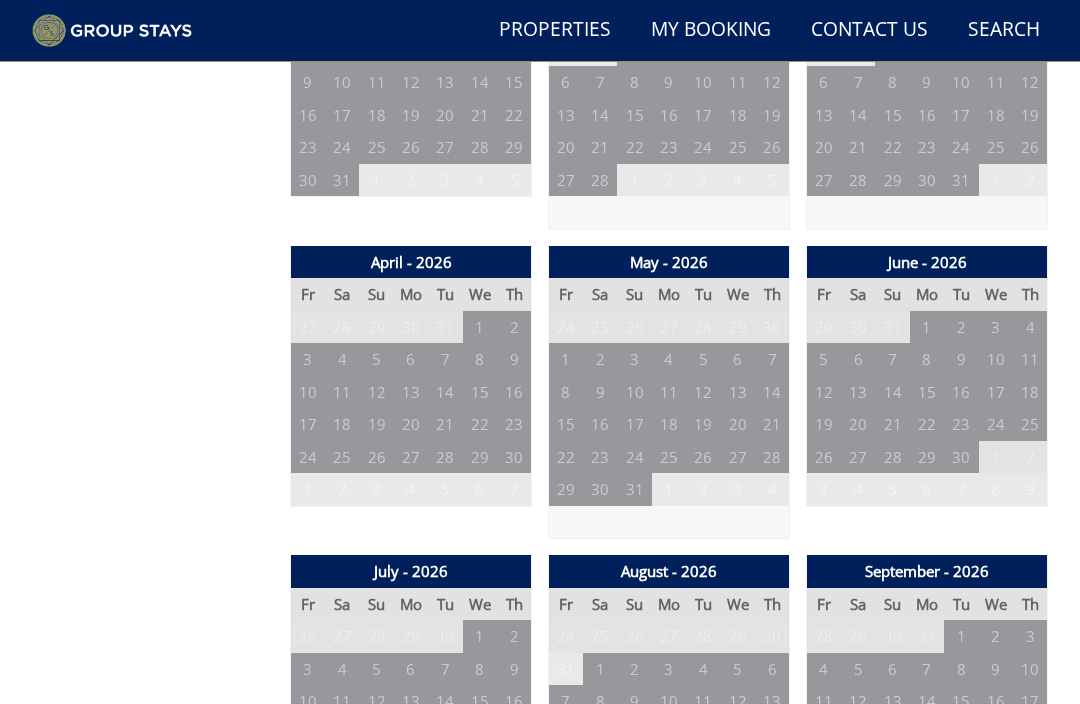 scroll, scrollTop: 1593, scrollLeft: 0, axis: vertical 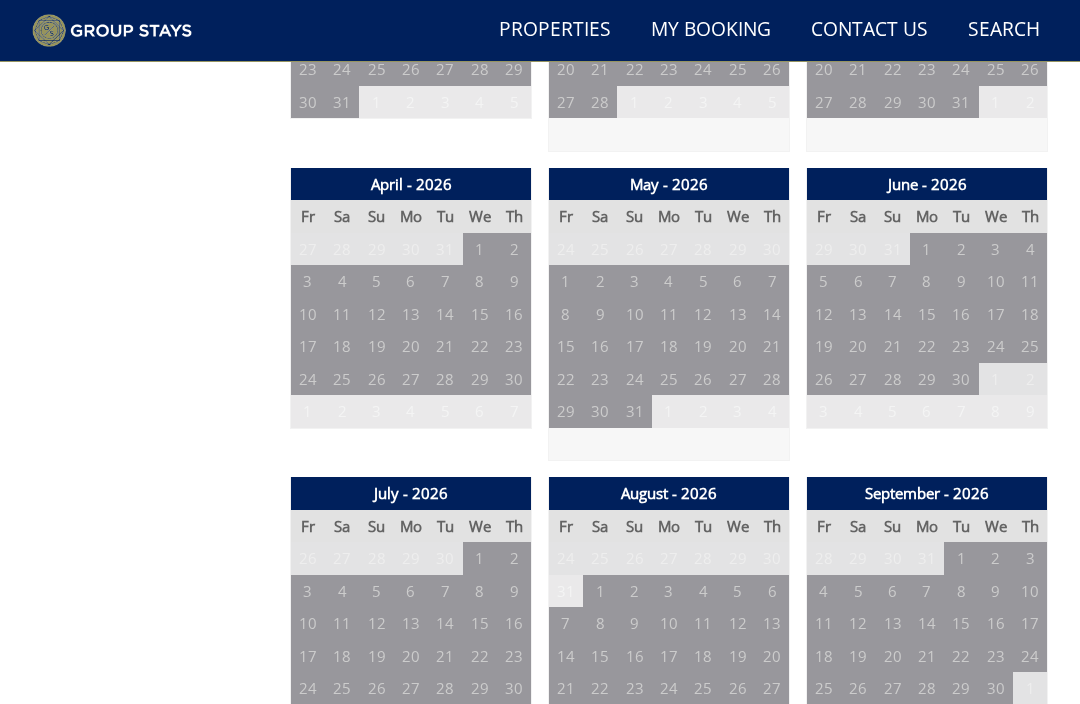 click on "19" at bounding box center [824, 346] 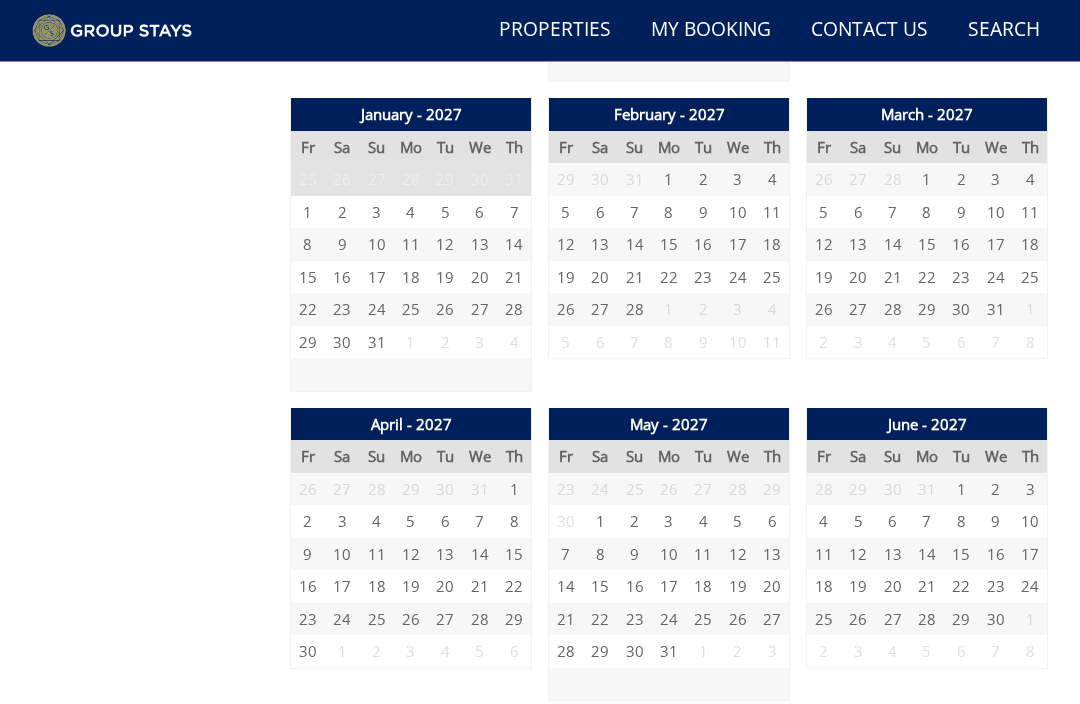 scroll, scrollTop: 2594, scrollLeft: 0, axis: vertical 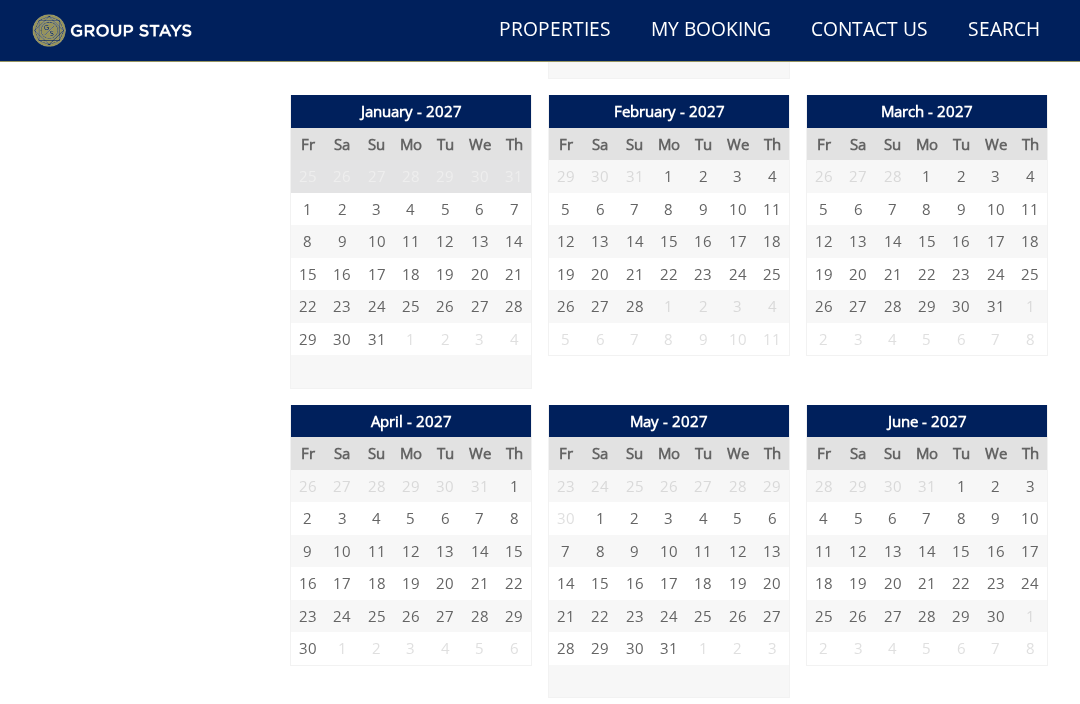 click on "Summer200 - Save £200 on any stay [DATE] to [DATE]* Terms apply
Search
Menu
Properties
My Booking
Contact Us  [PHONE_NUMBER]
Search  Check Availability
Guests
1
2
3
4
5
6
7
8
9
10
11
12
13
14
15
16
17
18
19
20
21
22
23
24
25
26
27
28
29
30
31
32
33
34
35
36
37
38
39
40
41
42
43
44
45
46
47
48
49
50
Date
[DATE]
Search" at bounding box center (540, -87) 